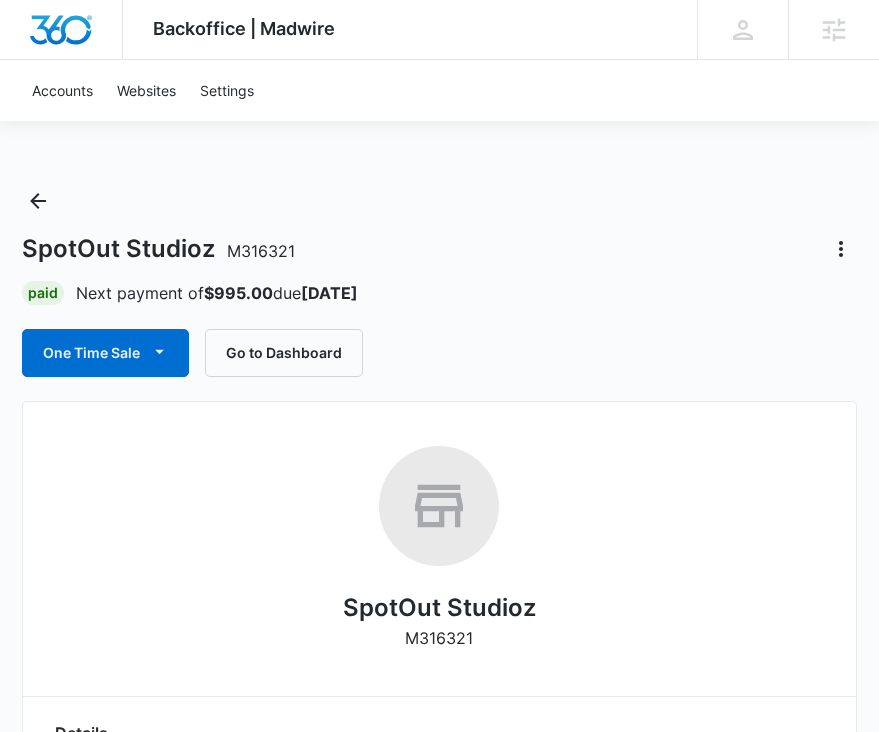 scroll, scrollTop: 0, scrollLeft: 0, axis: both 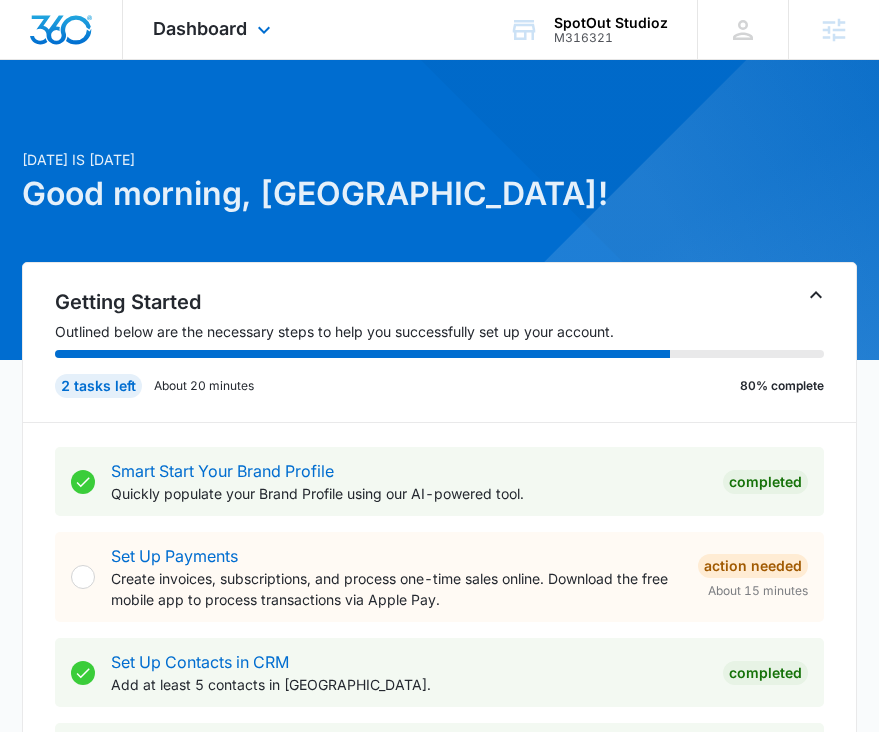 click on "Dashboard Apps Reputation Websites Forms CRM Email Social Payments POS Content Ads Intelligence Files Brand Settings SpotOut Studioz  M316321 Your Accounts View All MR Madison Ruff madison.ruff@madwire.com My Profile Notifications Support Logout Terms & Conditions   •   Privacy Policy Agencies" at bounding box center (439, 30) 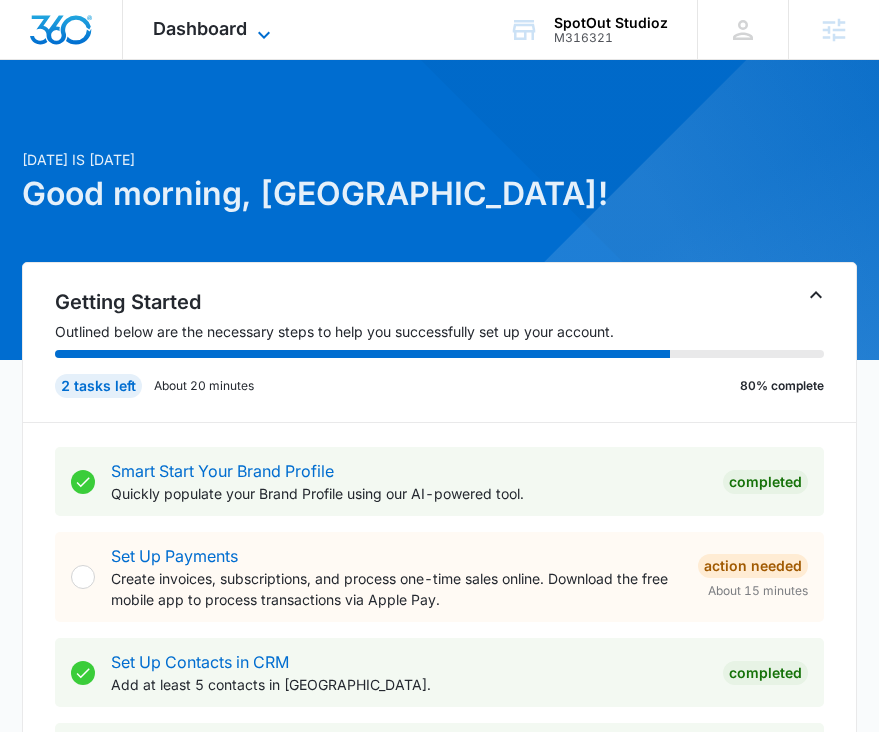 click on "Dashboard" at bounding box center [200, 28] 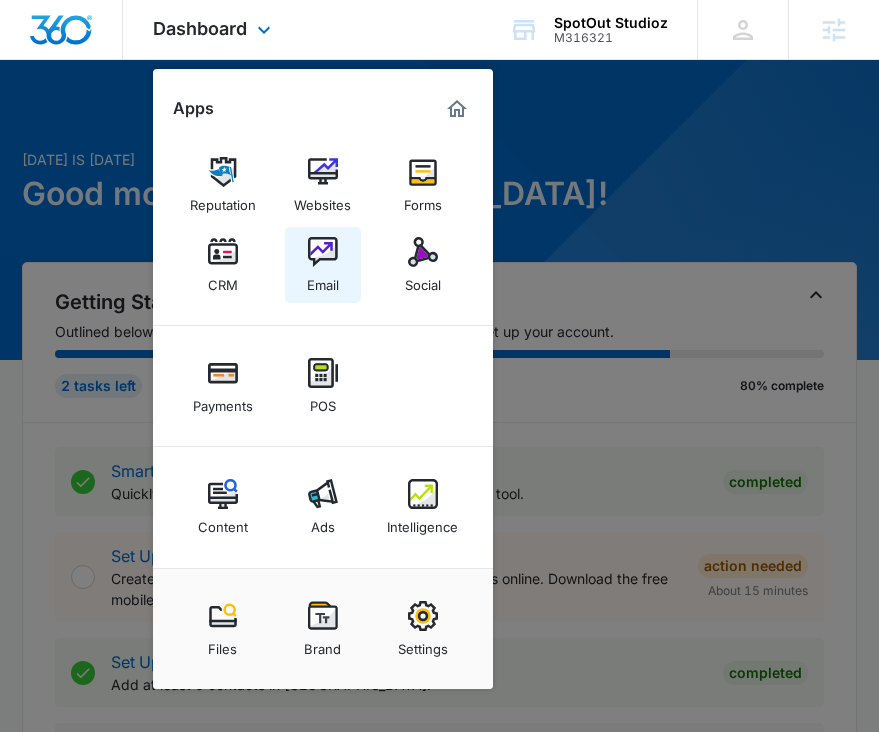 click on "Email" at bounding box center [323, 265] 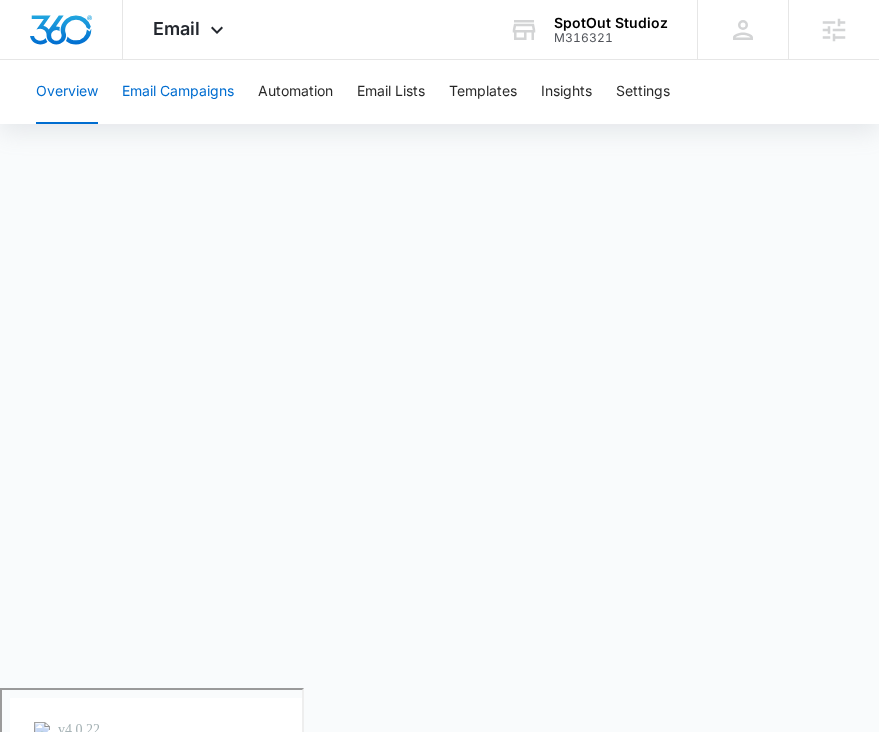 click on "Email Campaigns" at bounding box center [178, 92] 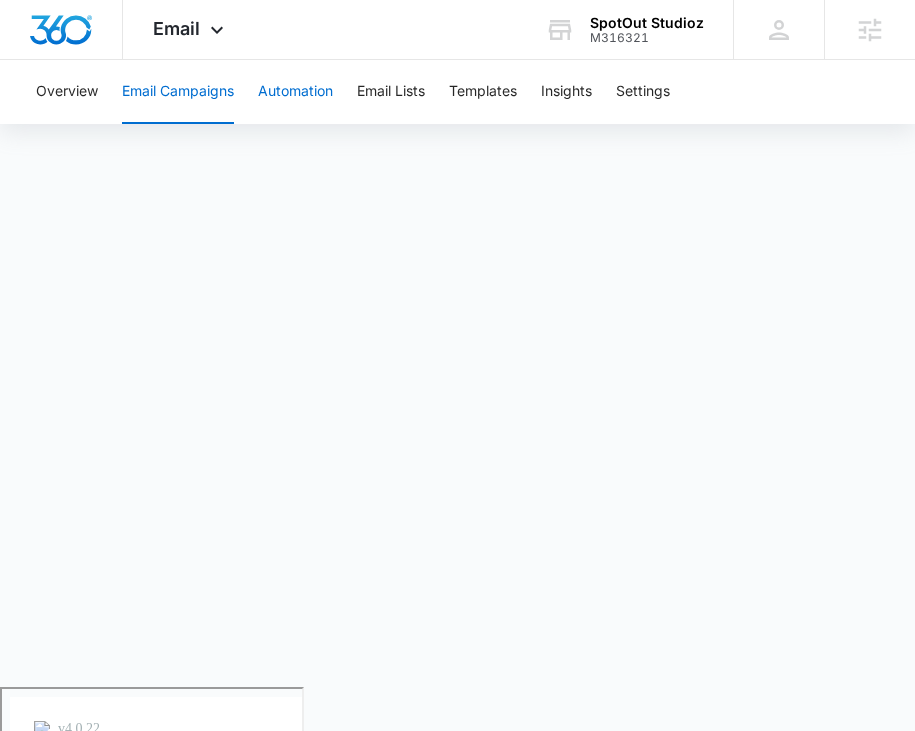 click on "Automation" at bounding box center (295, 92) 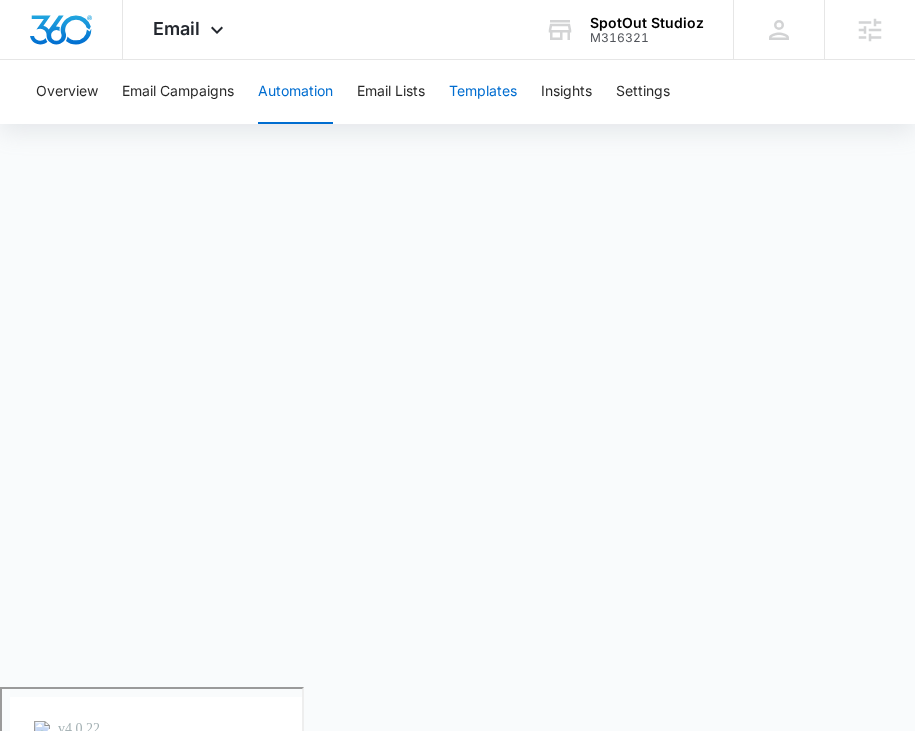 click on "Templates" at bounding box center (483, 92) 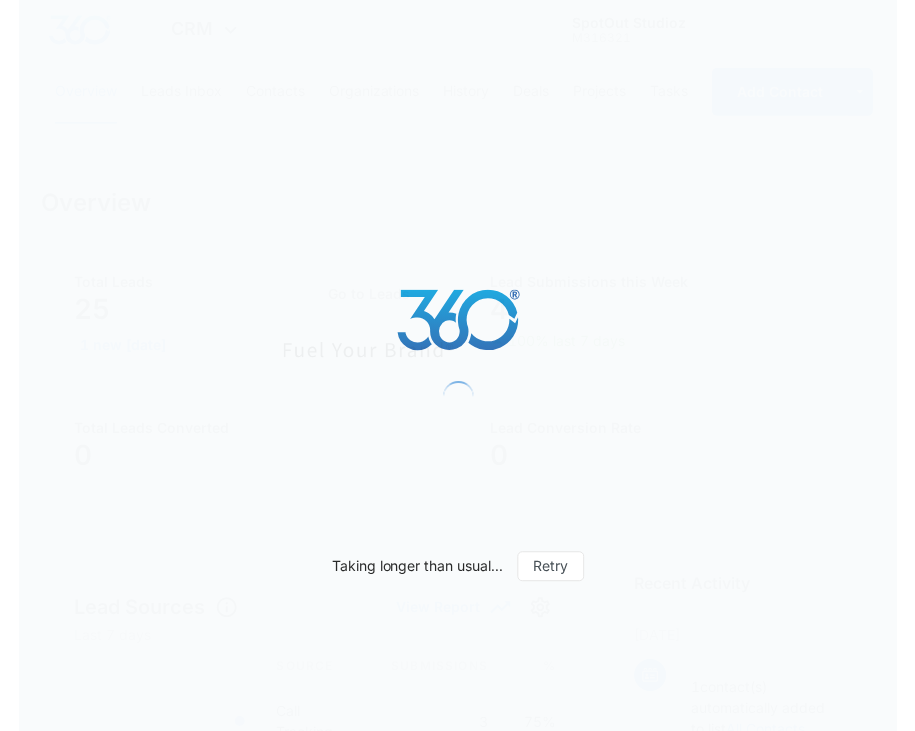 scroll, scrollTop: 0, scrollLeft: 0, axis: both 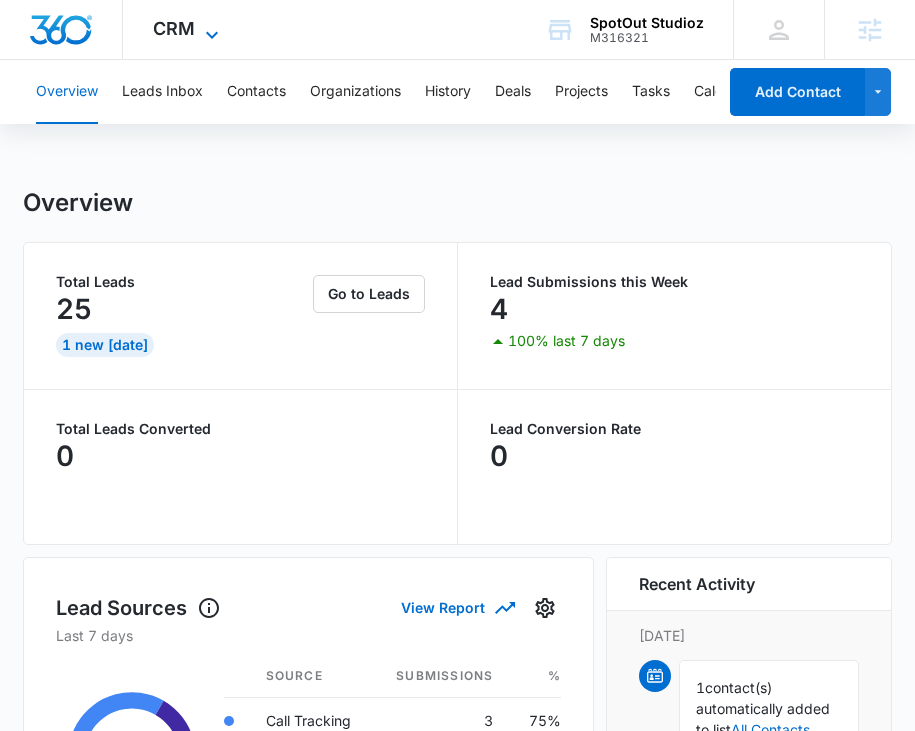 click on "CRM" at bounding box center (174, 28) 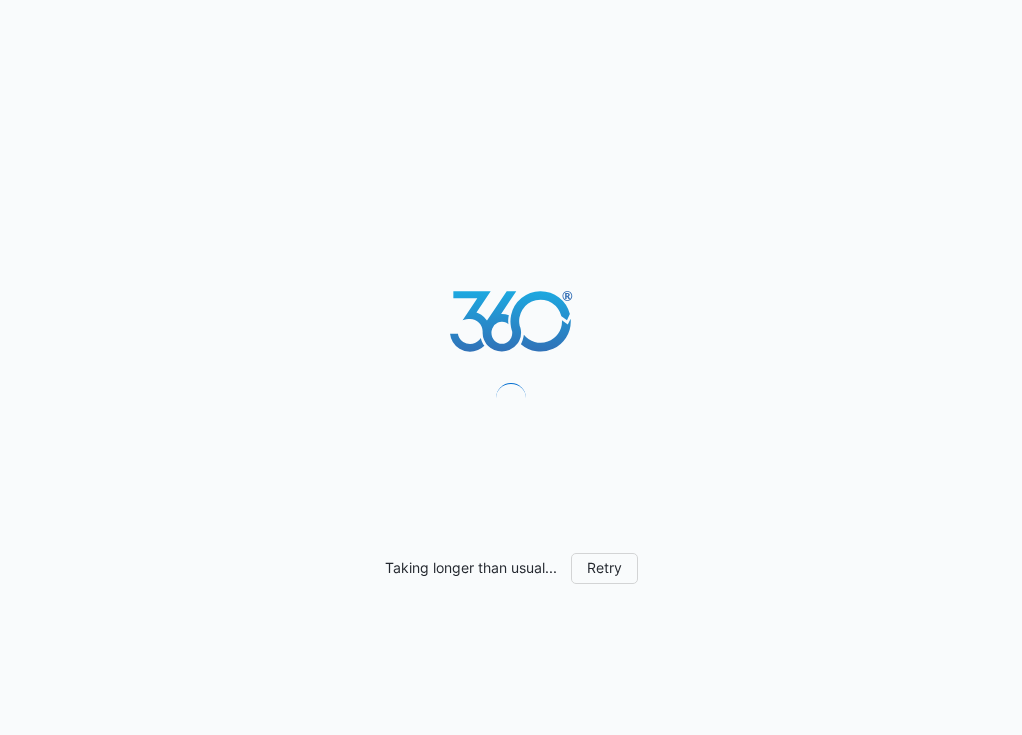 scroll, scrollTop: 0, scrollLeft: 0, axis: both 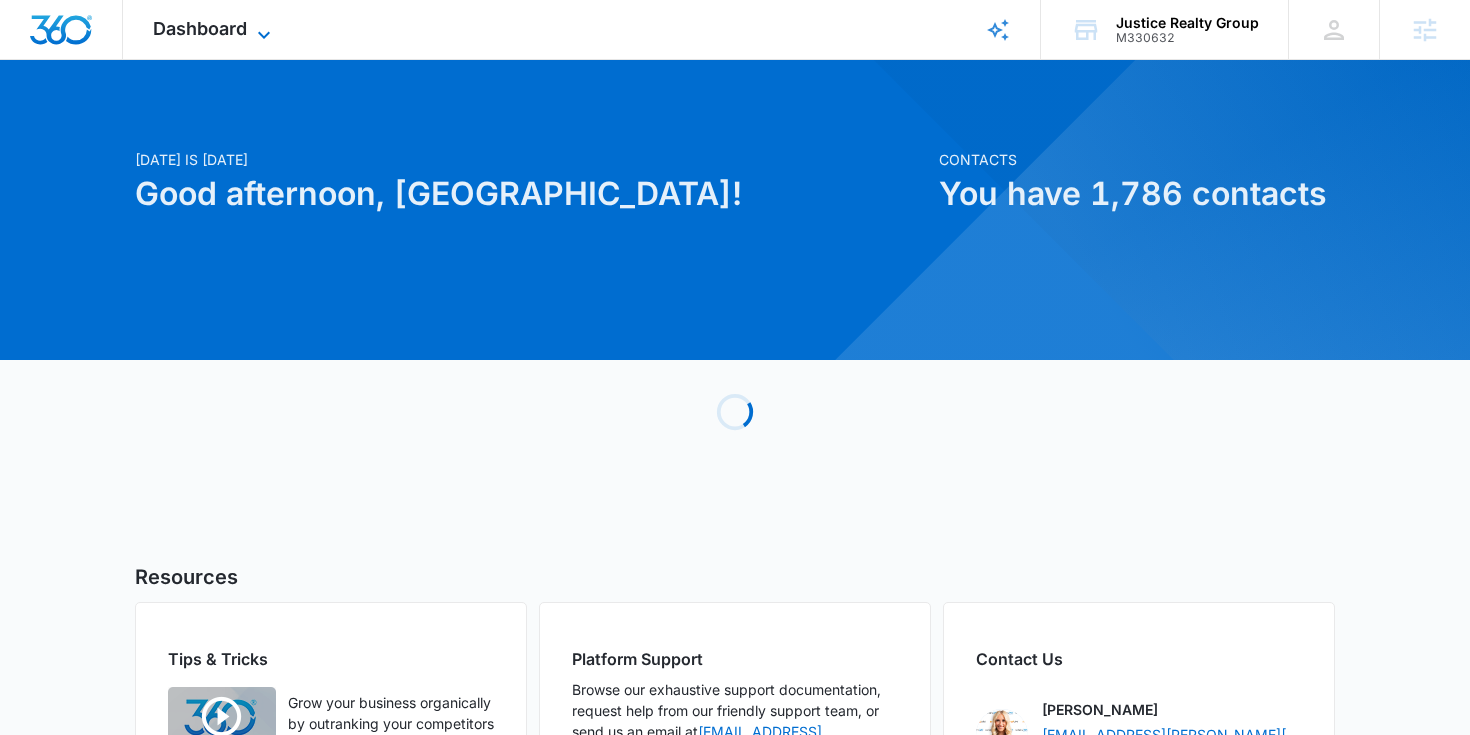 click on "Dashboard" at bounding box center [200, 28] 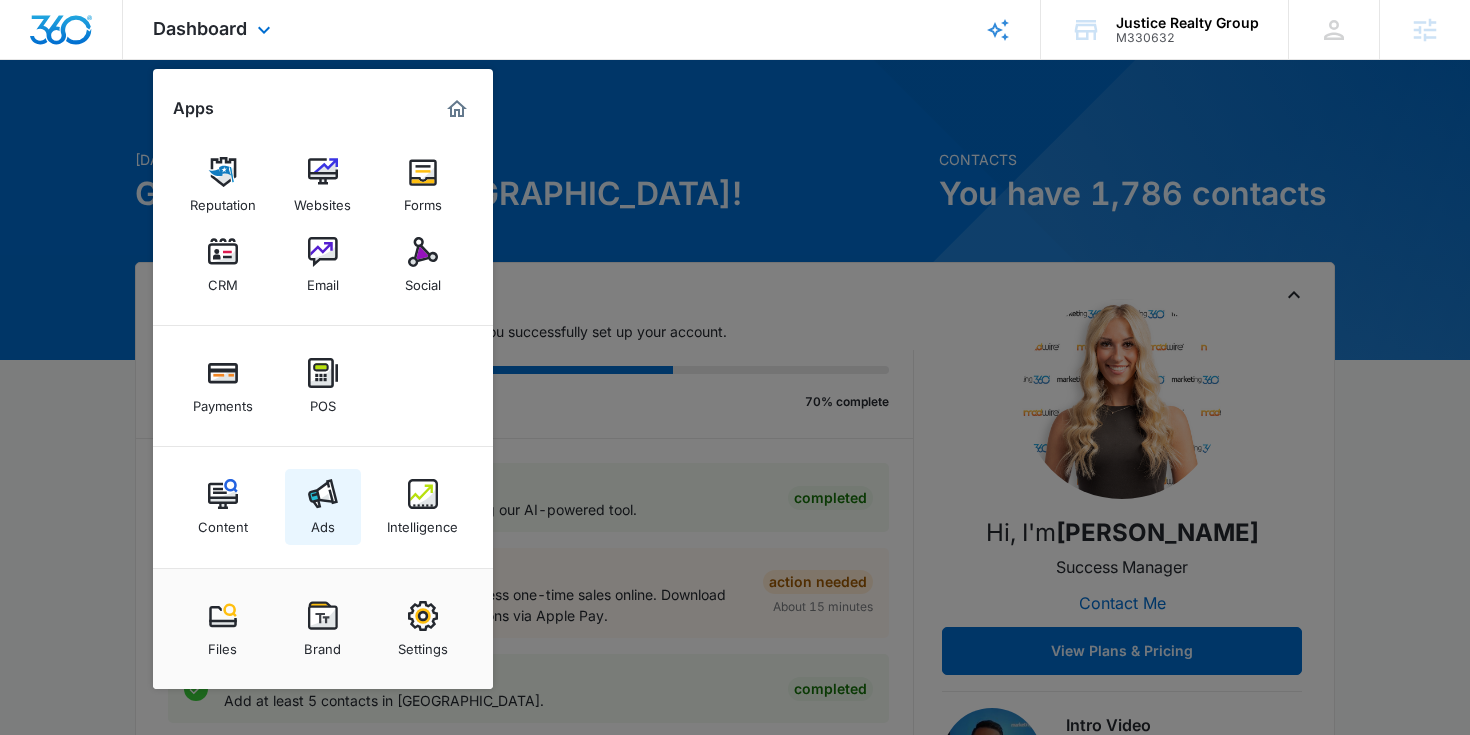 click on "Ads" at bounding box center (323, 507) 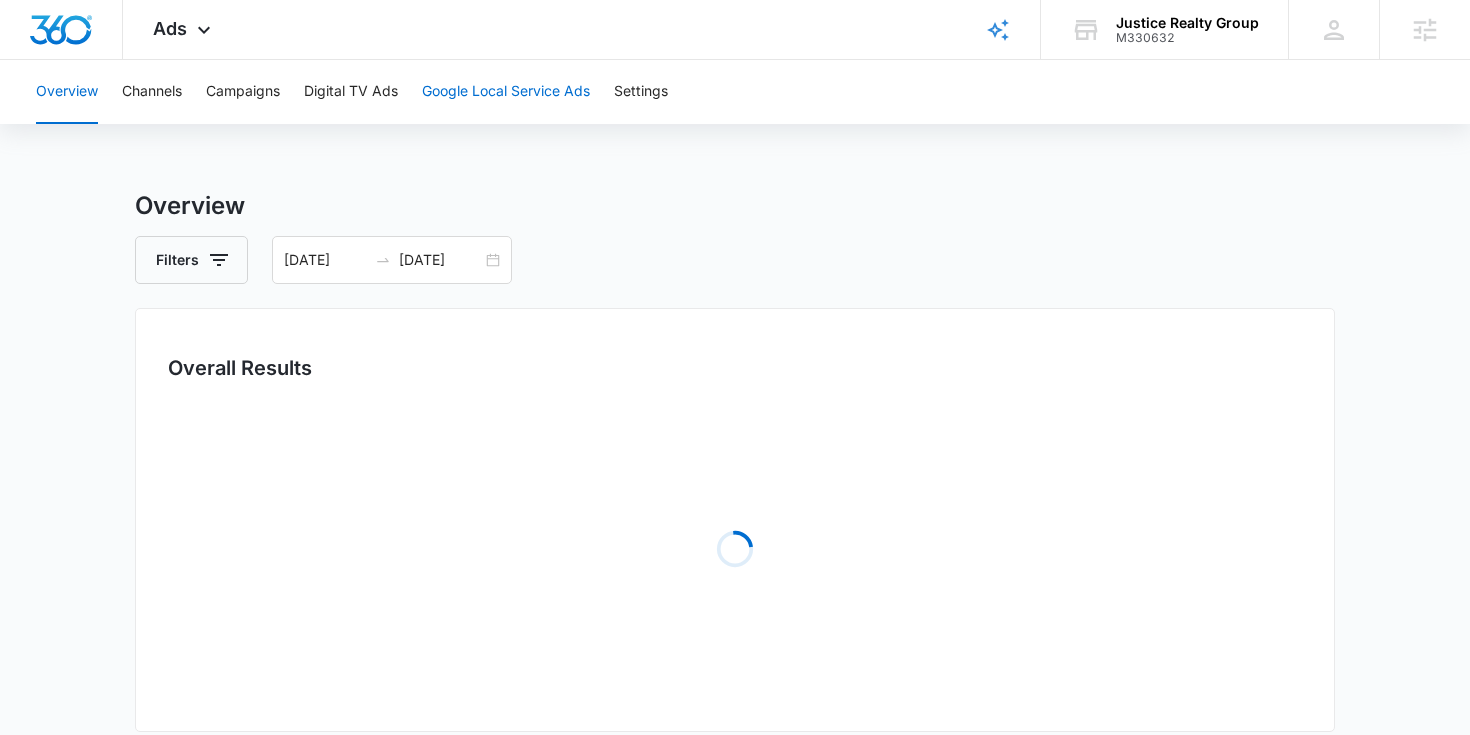 click on "Google Local Service Ads" at bounding box center (506, 92) 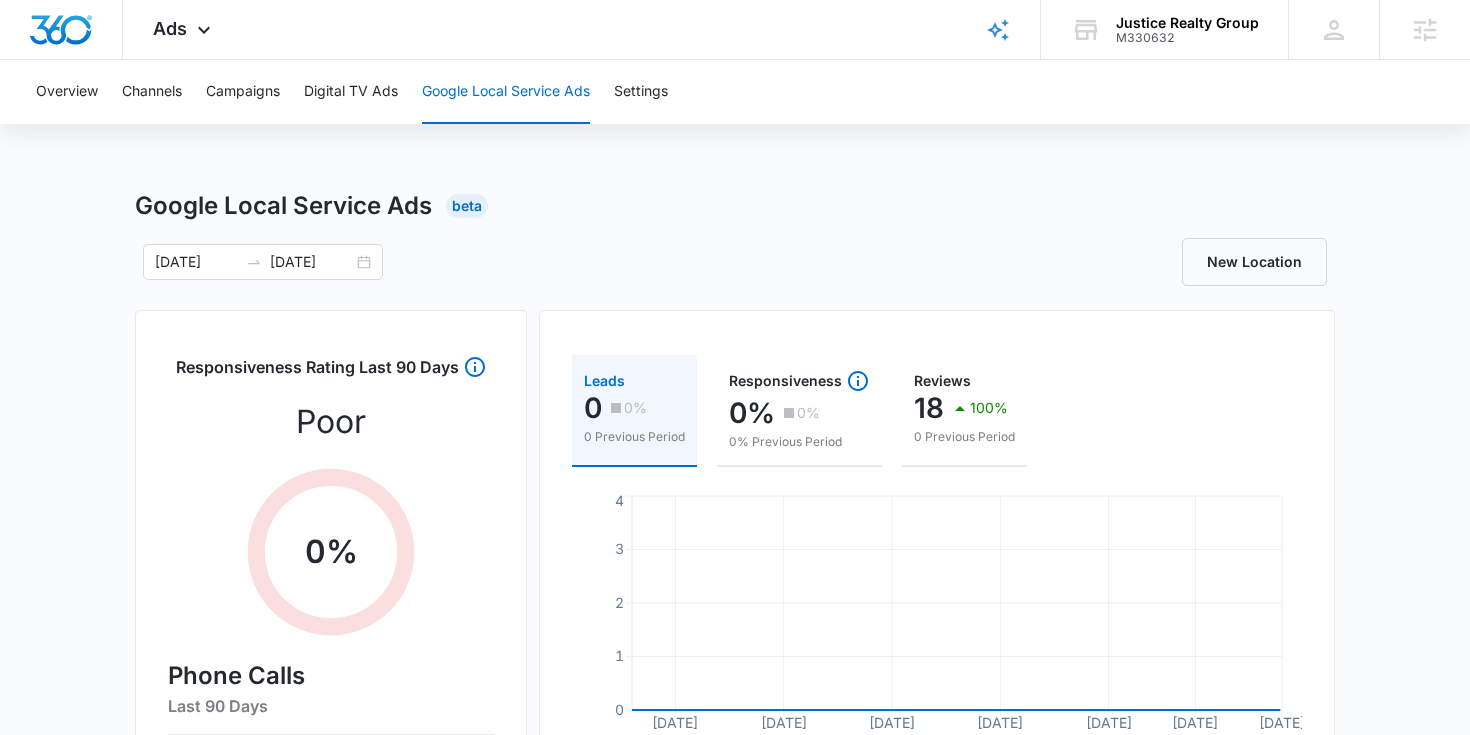 scroll, scrollTop: 0, scrollLeft: 0, axis: both 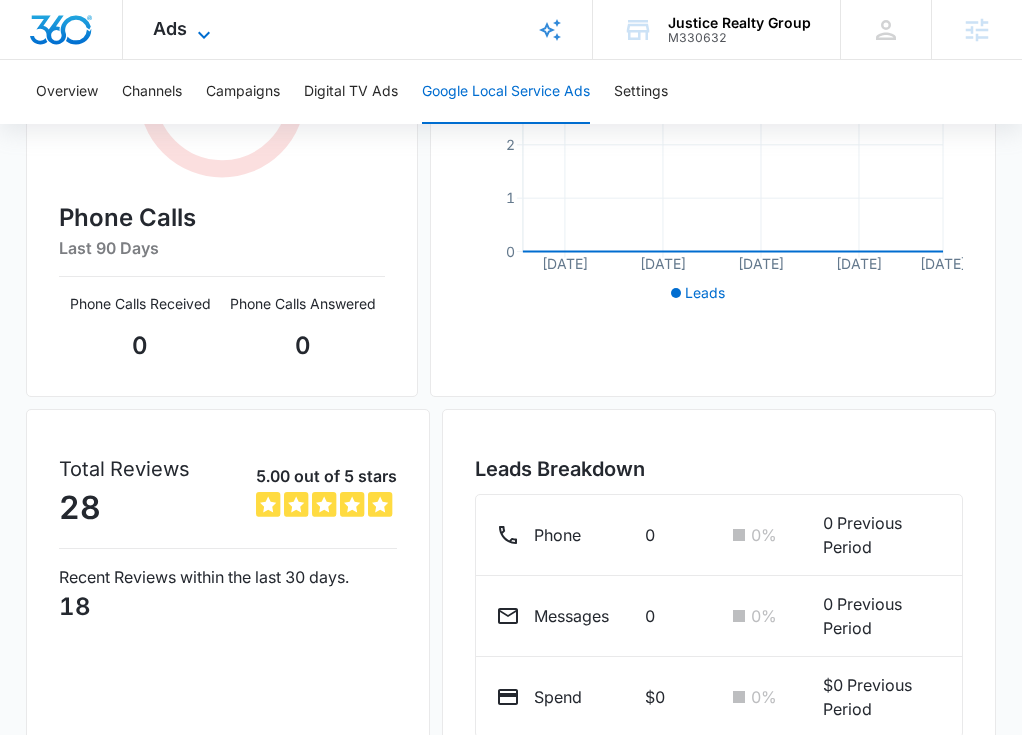 click 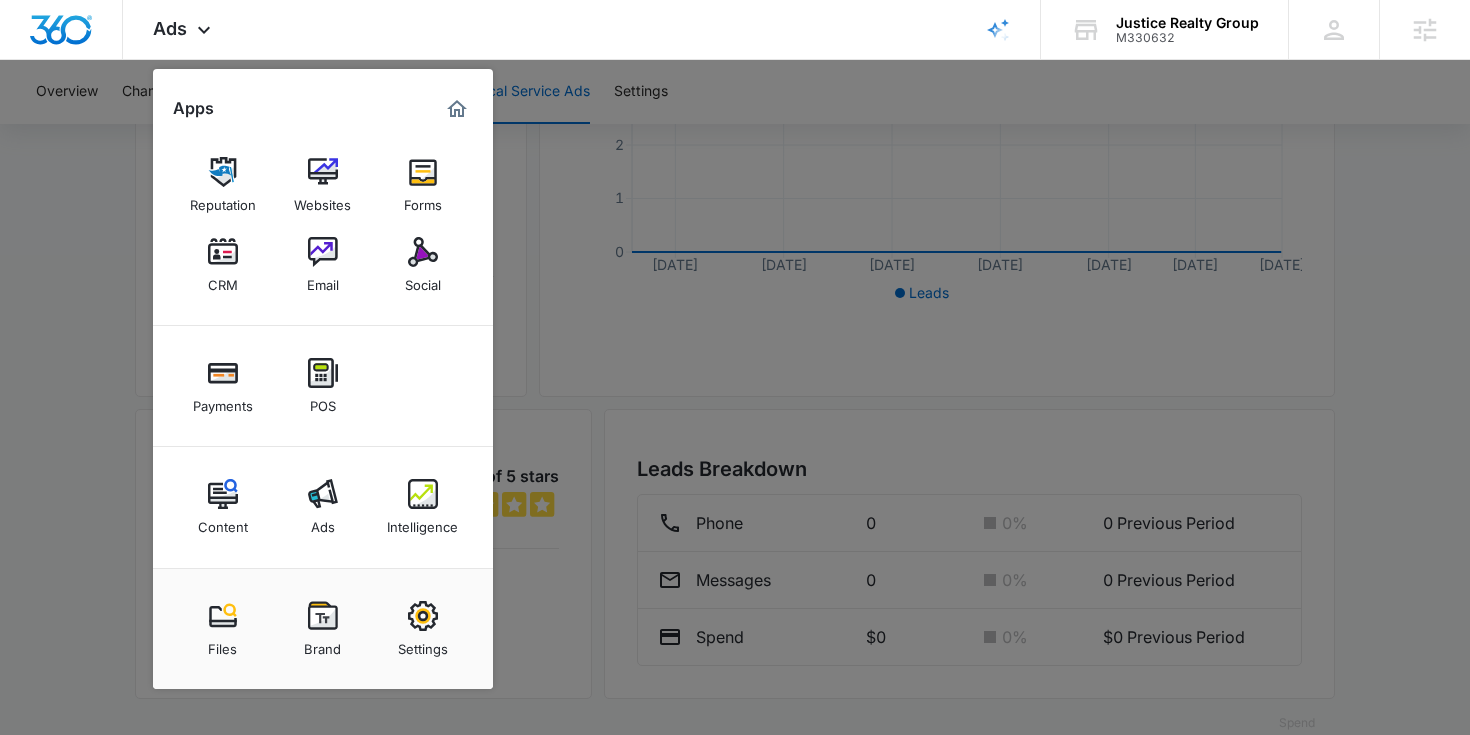 click at bounding box center [735, 367] 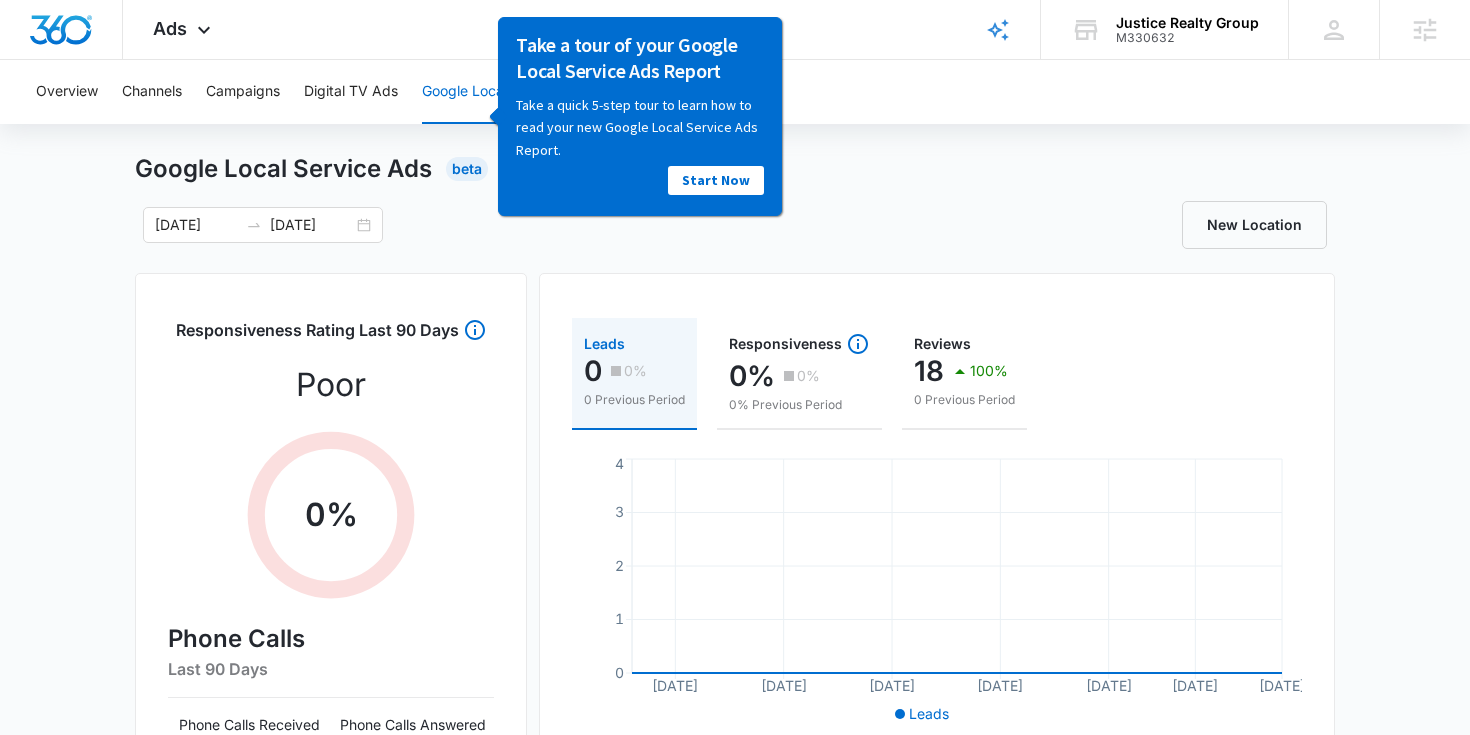 scroll, scrollTop: 64, scrollLeft: 0, axis: vertical 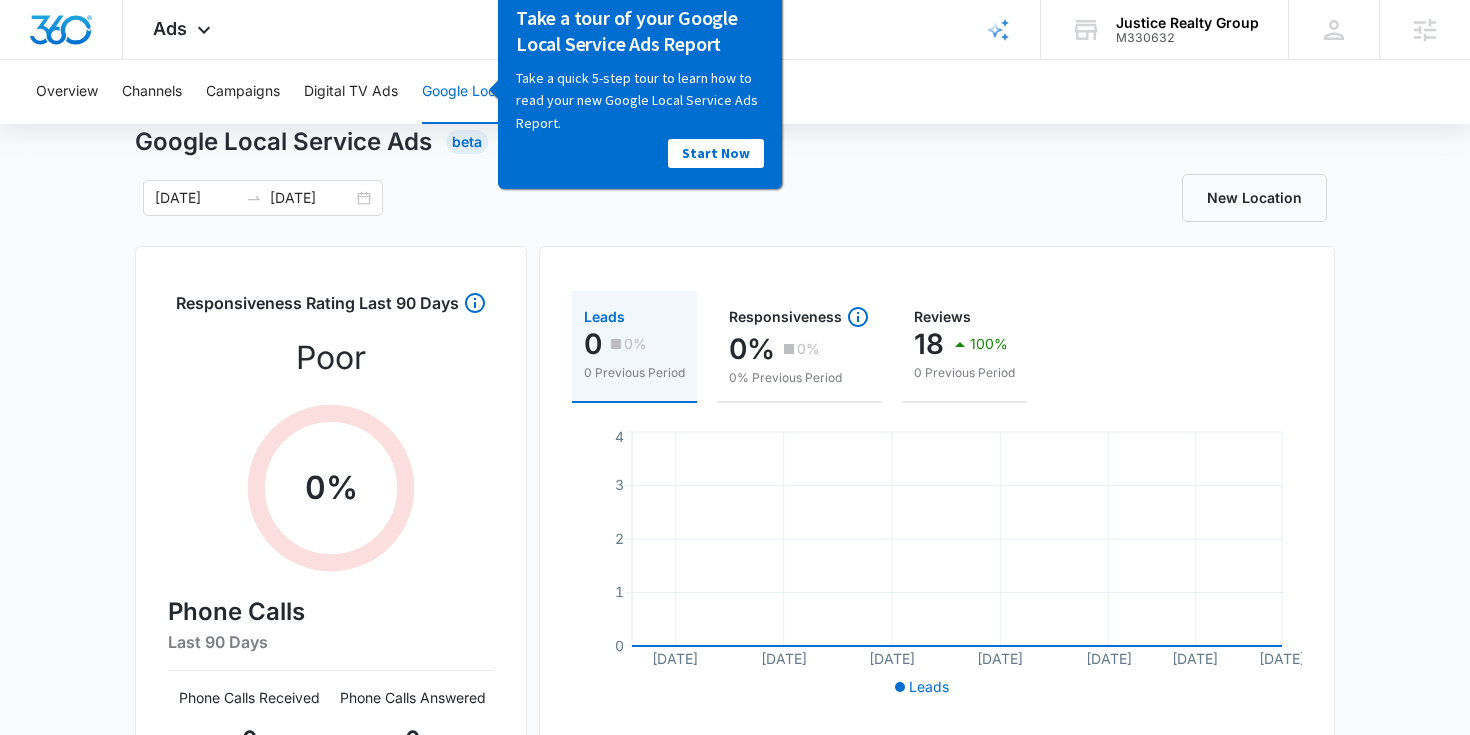 click on "Google Local Service Ads Beta" at bounding box center [735, 142] 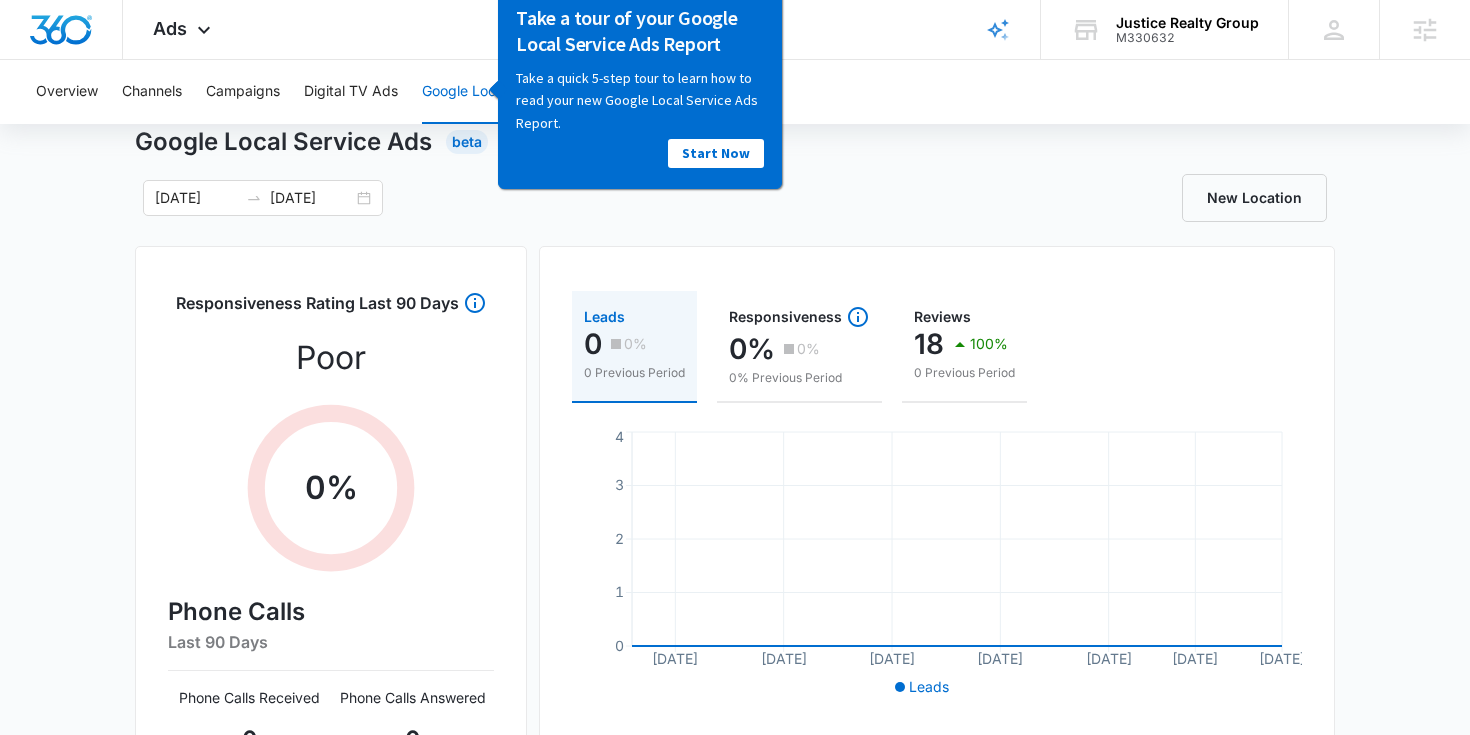 click on "Google Local Service Ads Beta 06/09/2025 07/09/2025 New Location Responsiveness Rating Last 90 Days Poor 0 % Phone Calls Last 90 Days Phone Calls Received 0 Phone Calls Answered 0 Leads 0 0%  0 Previous Period Responsiveness 0% 0%  0% Previous Period Reviews 18 100%  0 Previous Period Jun 11 Jun 16 Jun 21 Jun 26 Jul 1 Jul 5 Jul 9 0 1 2 3 4   Leads Total Reviews 28 5.00 out of 5 stars 5  out of 5 Recent Reviews within the last 30 days. 18 Leads Breakdown Phone 0 0 % 0 Previous Period Messages 0 0 % 0 Previous Period Spend $0 0 % $0 Previous Period Spend" at bounding box center (735, 644) 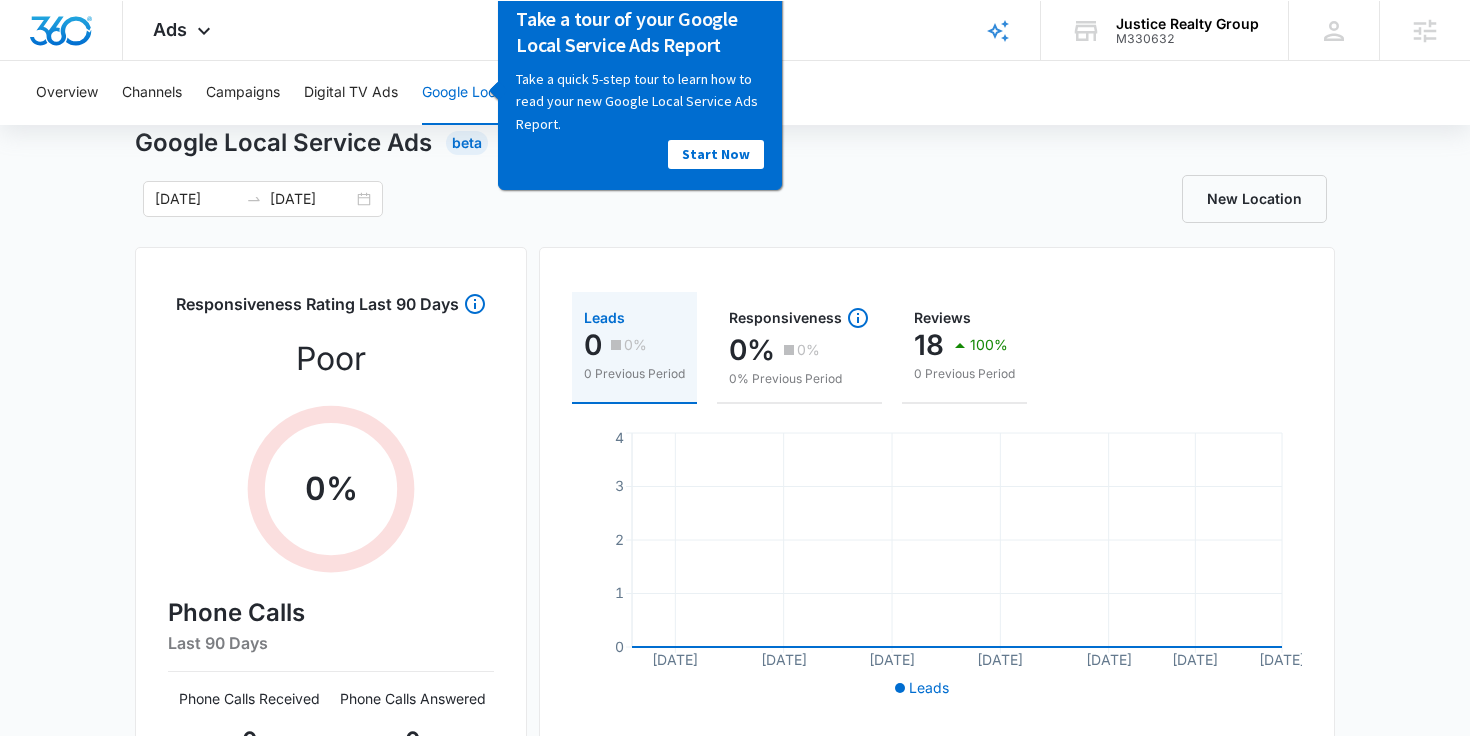 scroll, scrollTop: 0, scrollLeft: 0, axis: both 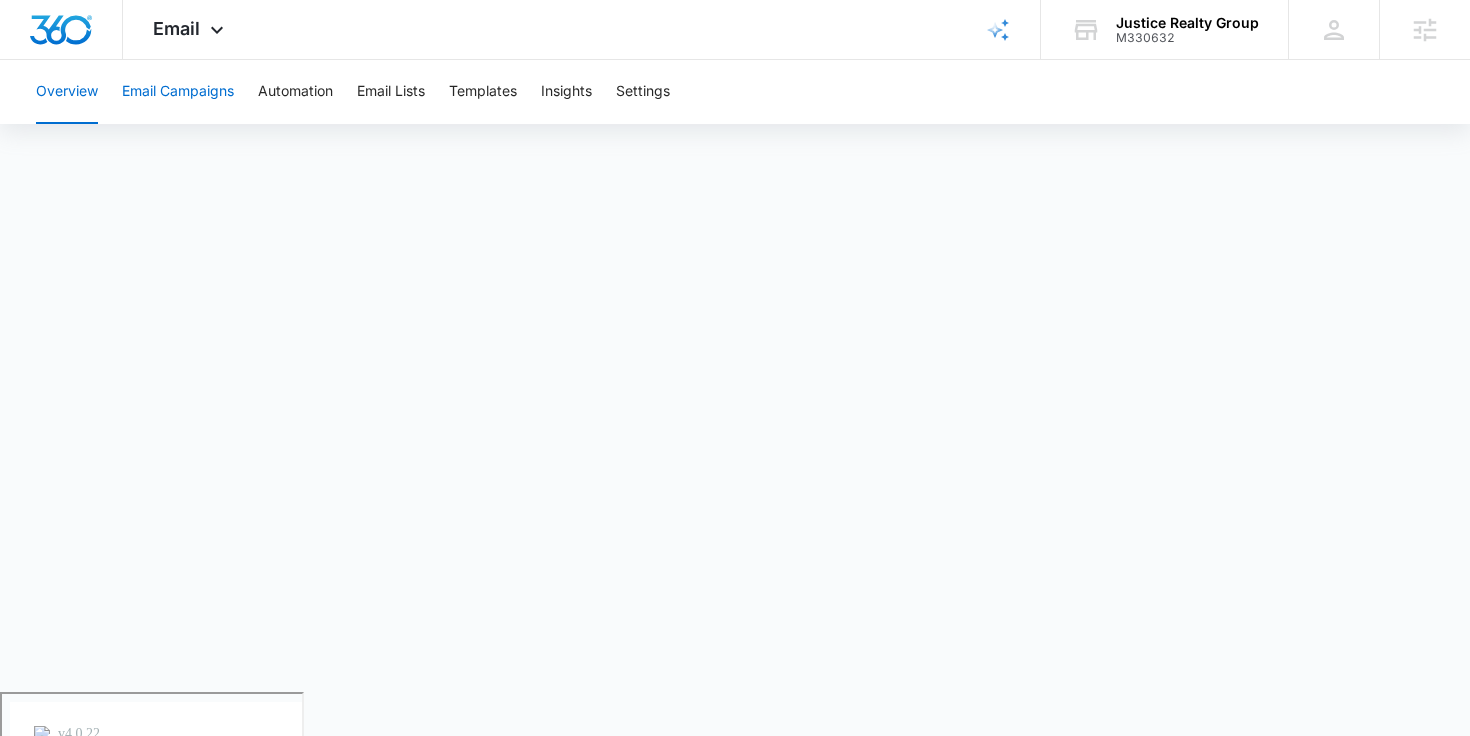 click on "Email Campaigns" at bounding box center (178, 92) 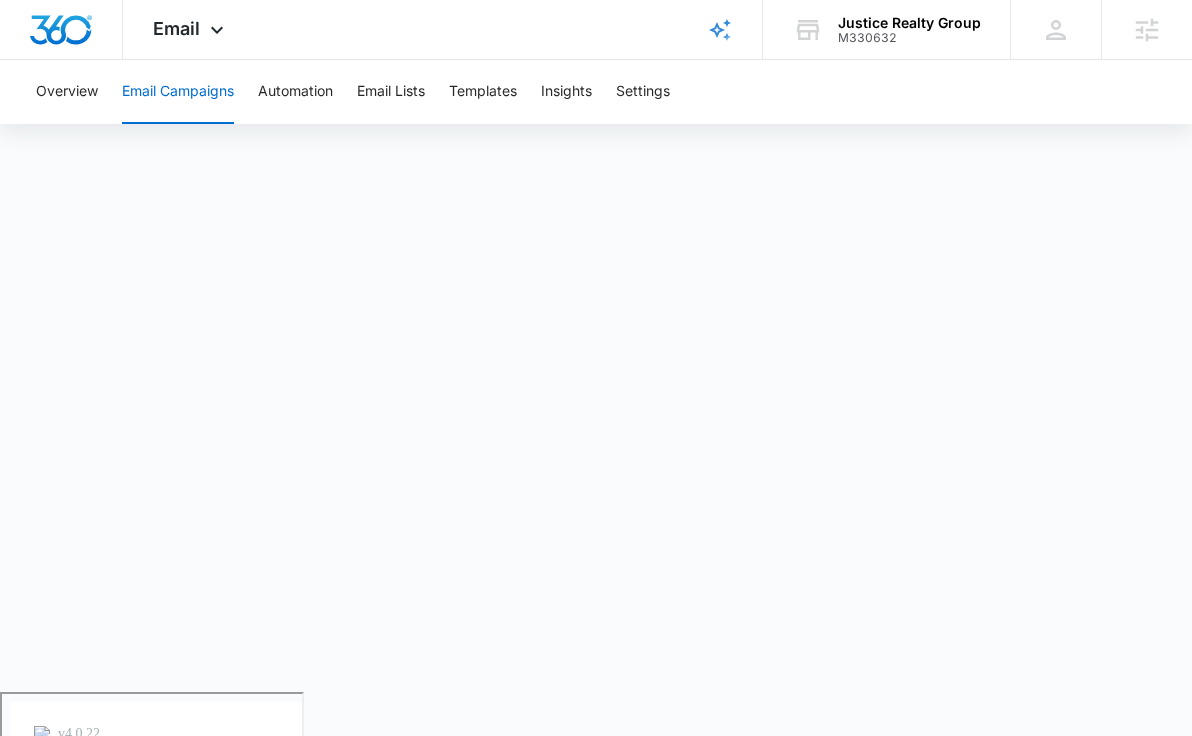 scroll, scrollTop: 0, scrollLeft: 0, axis: both 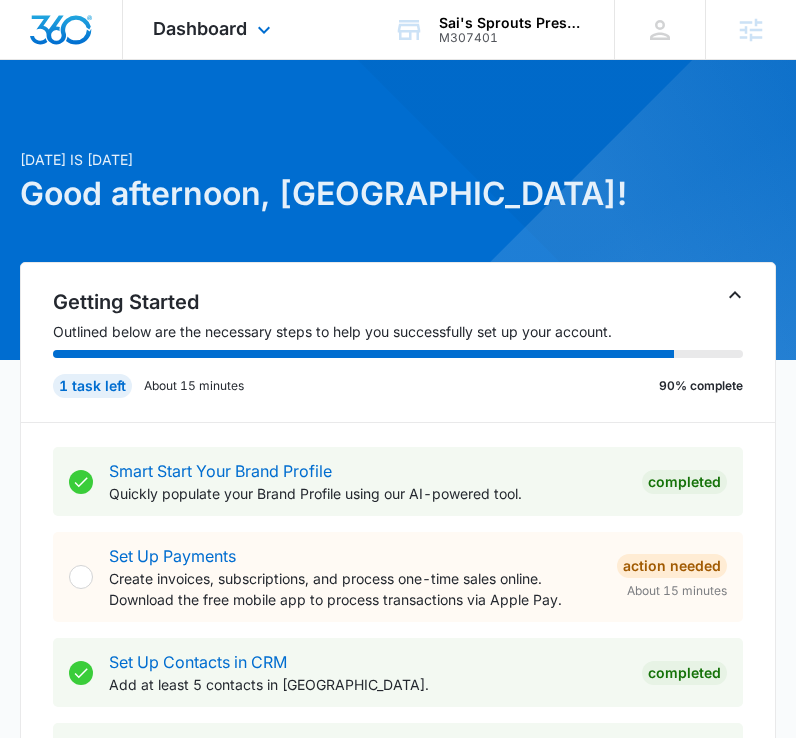 click on "Dashboard Apps Reputation Websites Forms CRM Email Social POS Content Ads Intelligence Files Brand Settings" at bounding box center (214, 29) 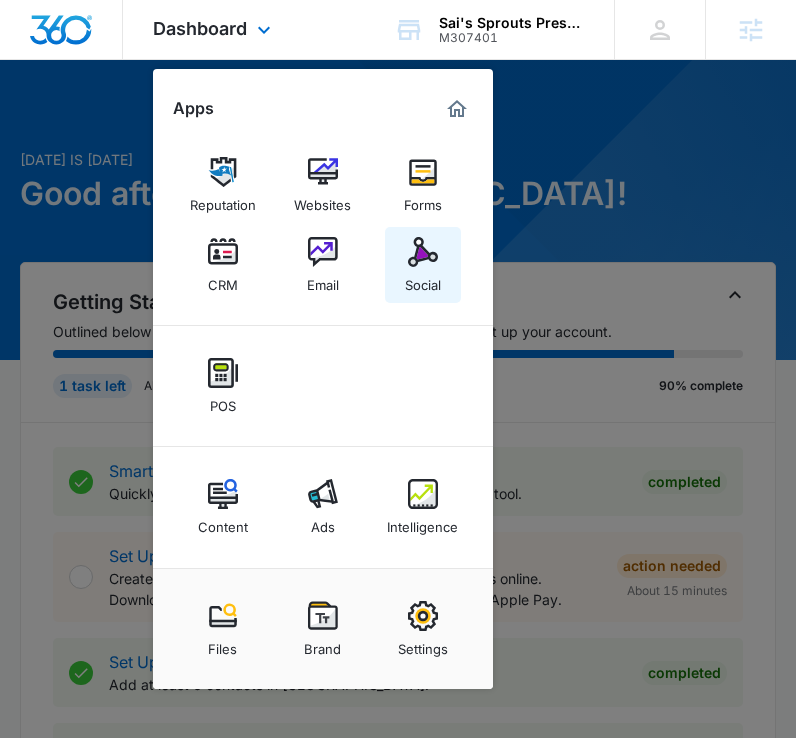 click at bounding box center (423, 252) 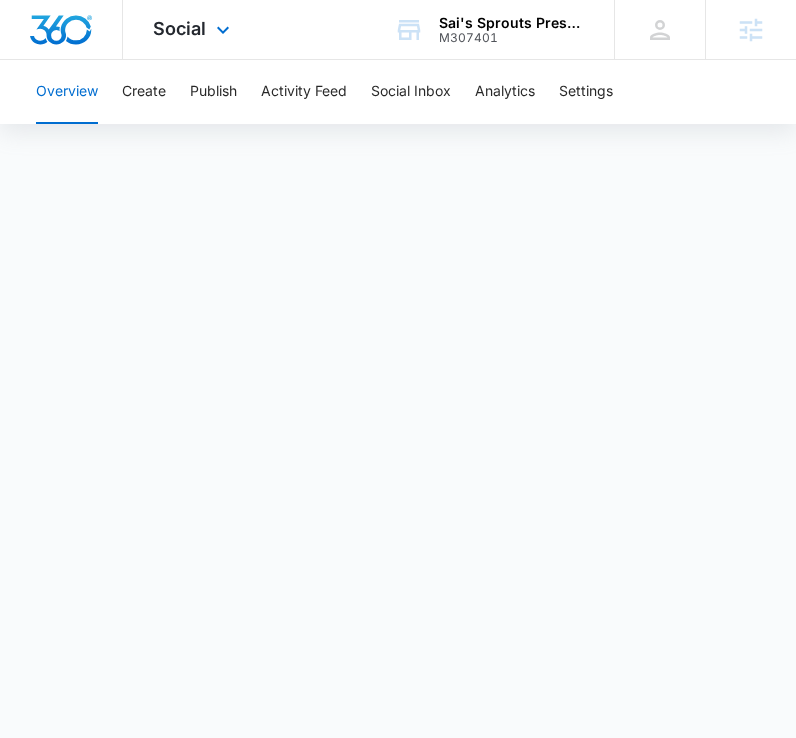 click on "Social Apps Reputation Websites Forms CRM Email Social POS Content Ads Intelligence Files Brand Settings" at bounding box center [194, 29] 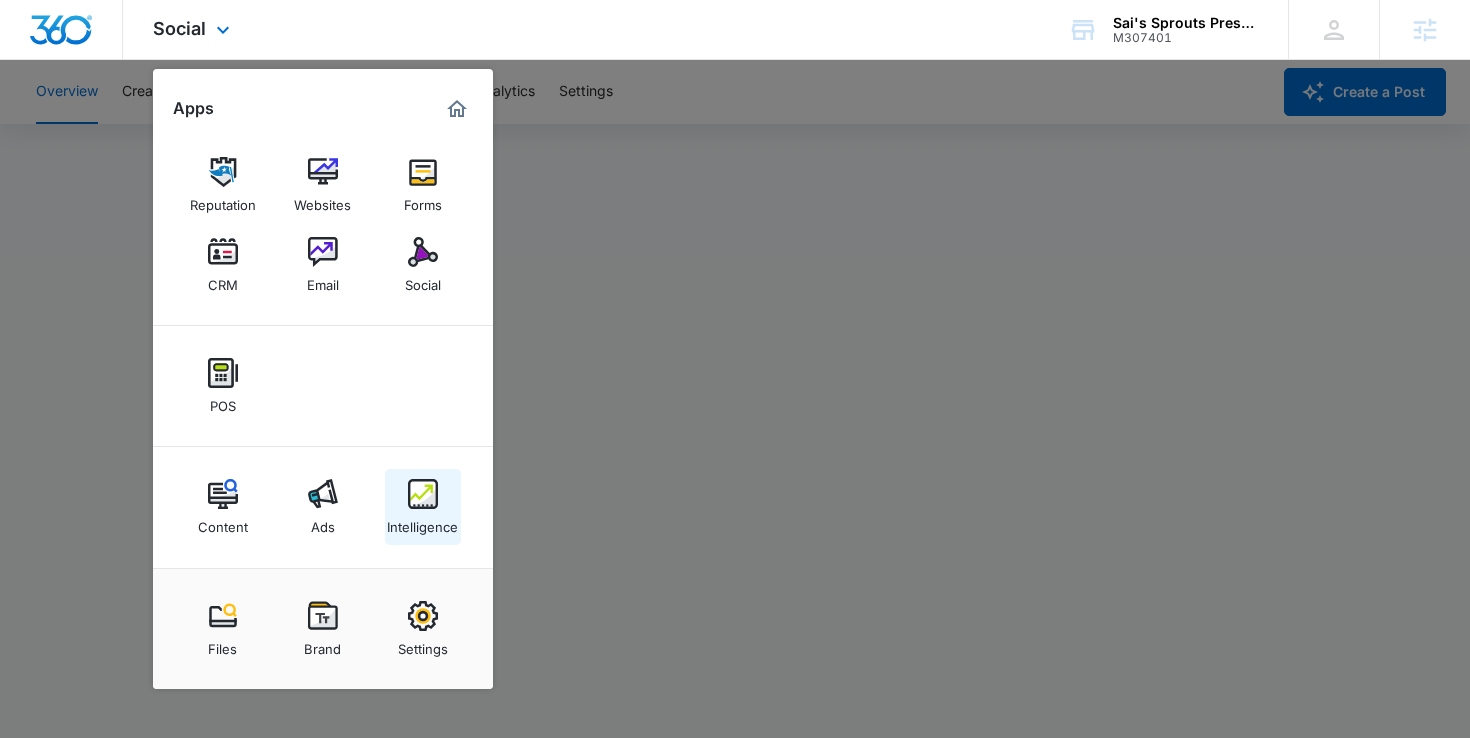 click at bounding box center [423, 494] 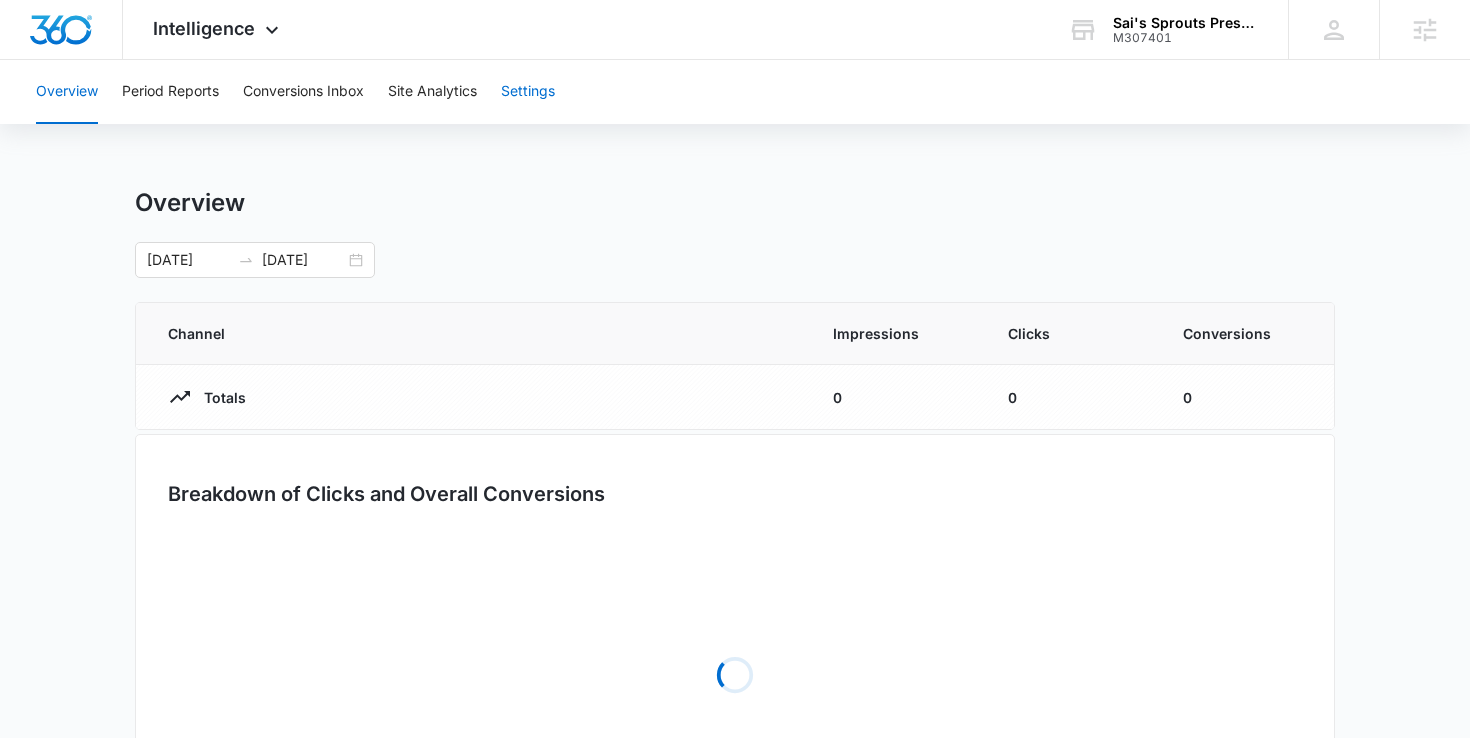click on "Settings" at bounding box center [528, 92] 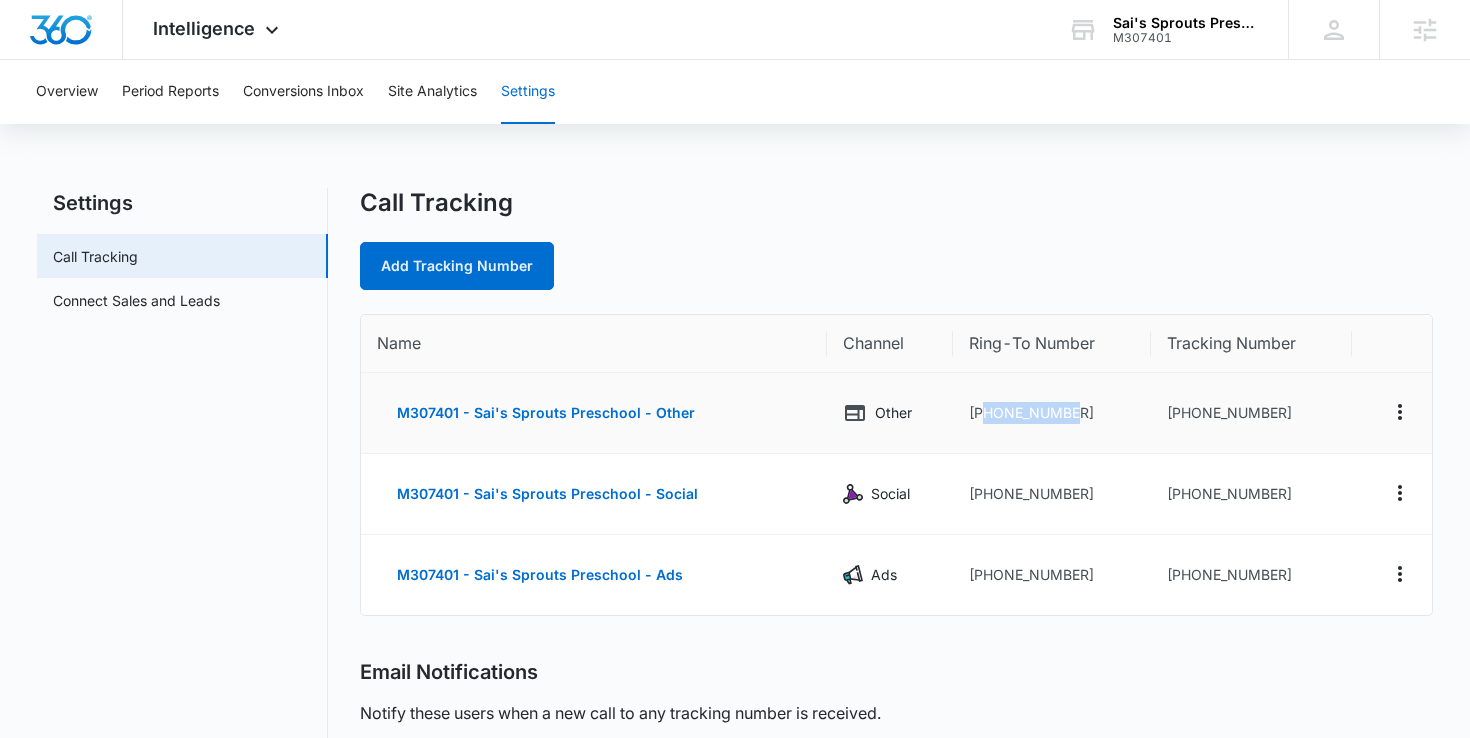 drag, startPoint x: 1115, startPoint y: 420, endPoint x: 980, endPoint y: 419, distance: 135.00371 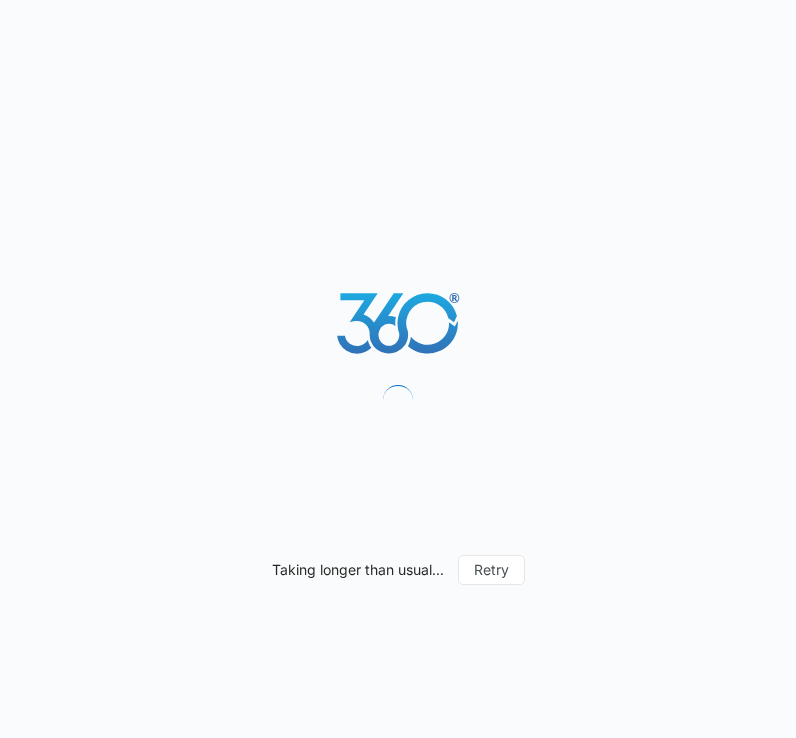 scroll, scrollTop: 0, scrollLeft: 0, axis: both 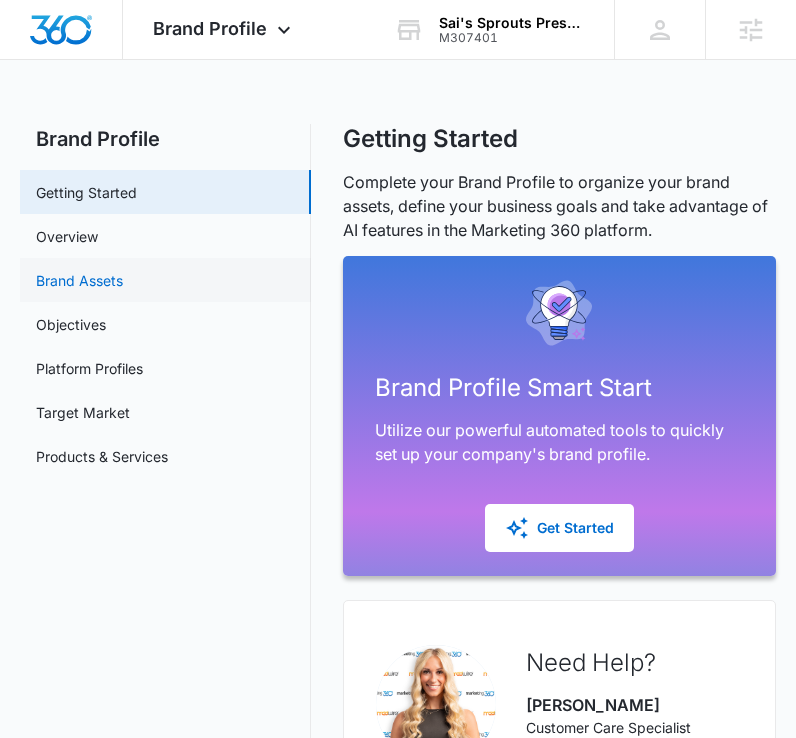 click on "Brand Assets" at bounding box center (79, 280) 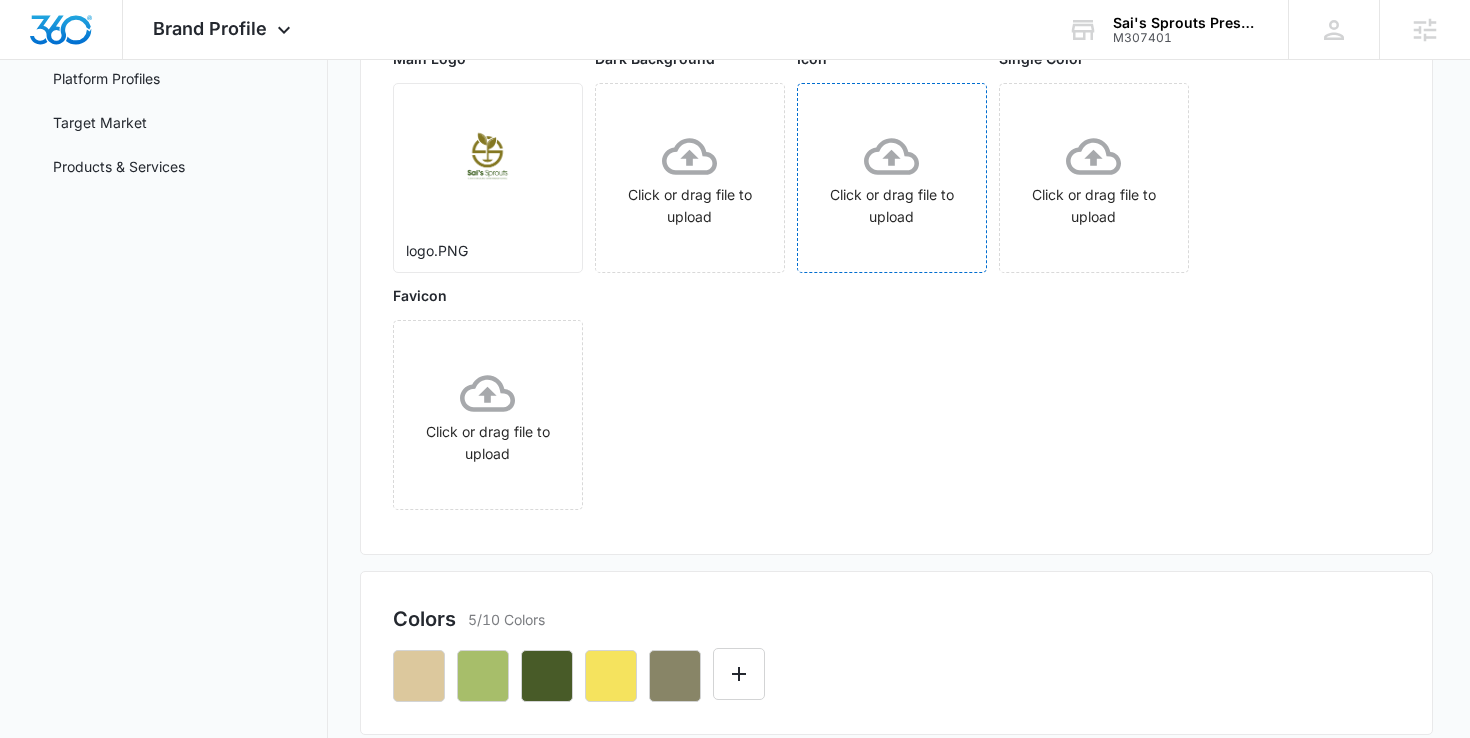 scroll, scrollTop: 556, scrollLeft: 0, axis: vertical 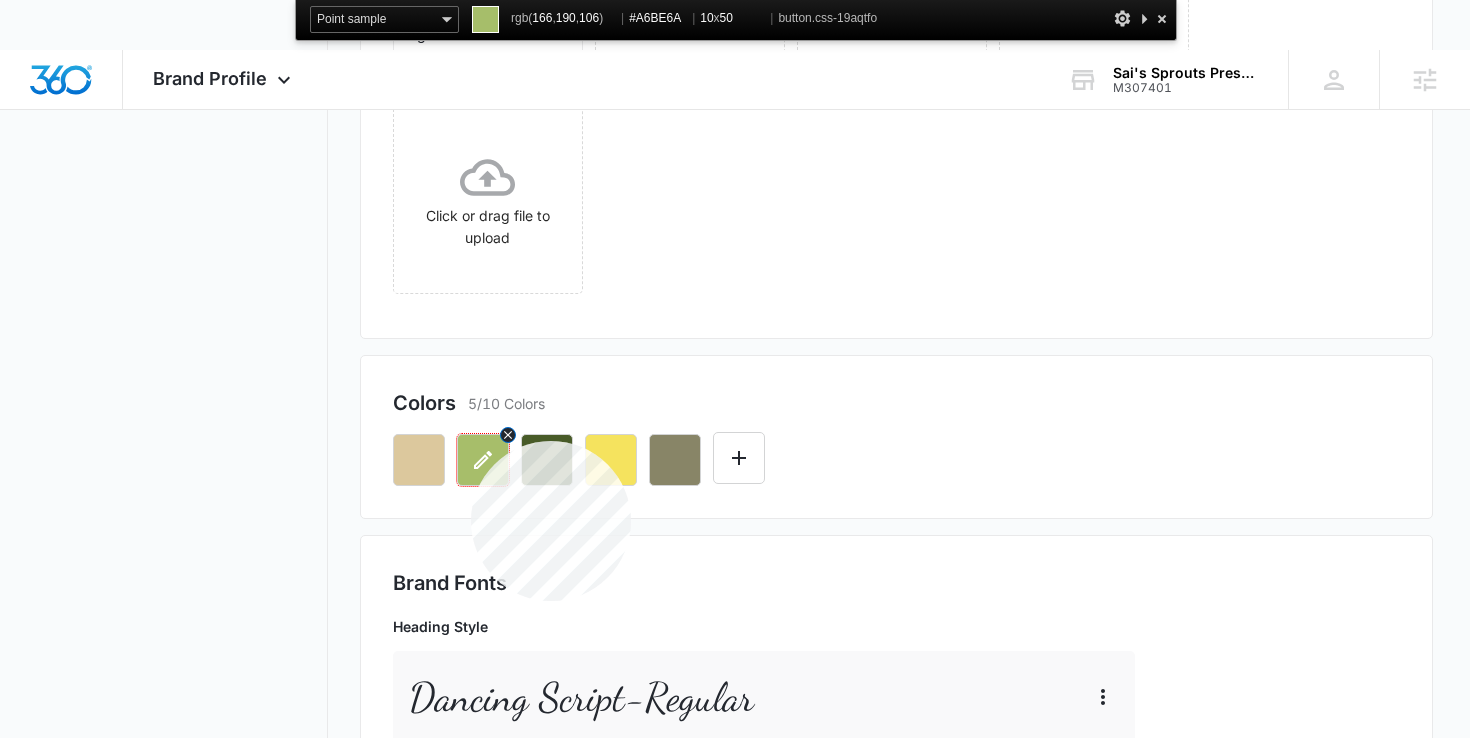 click at bounding box center (483, 460) 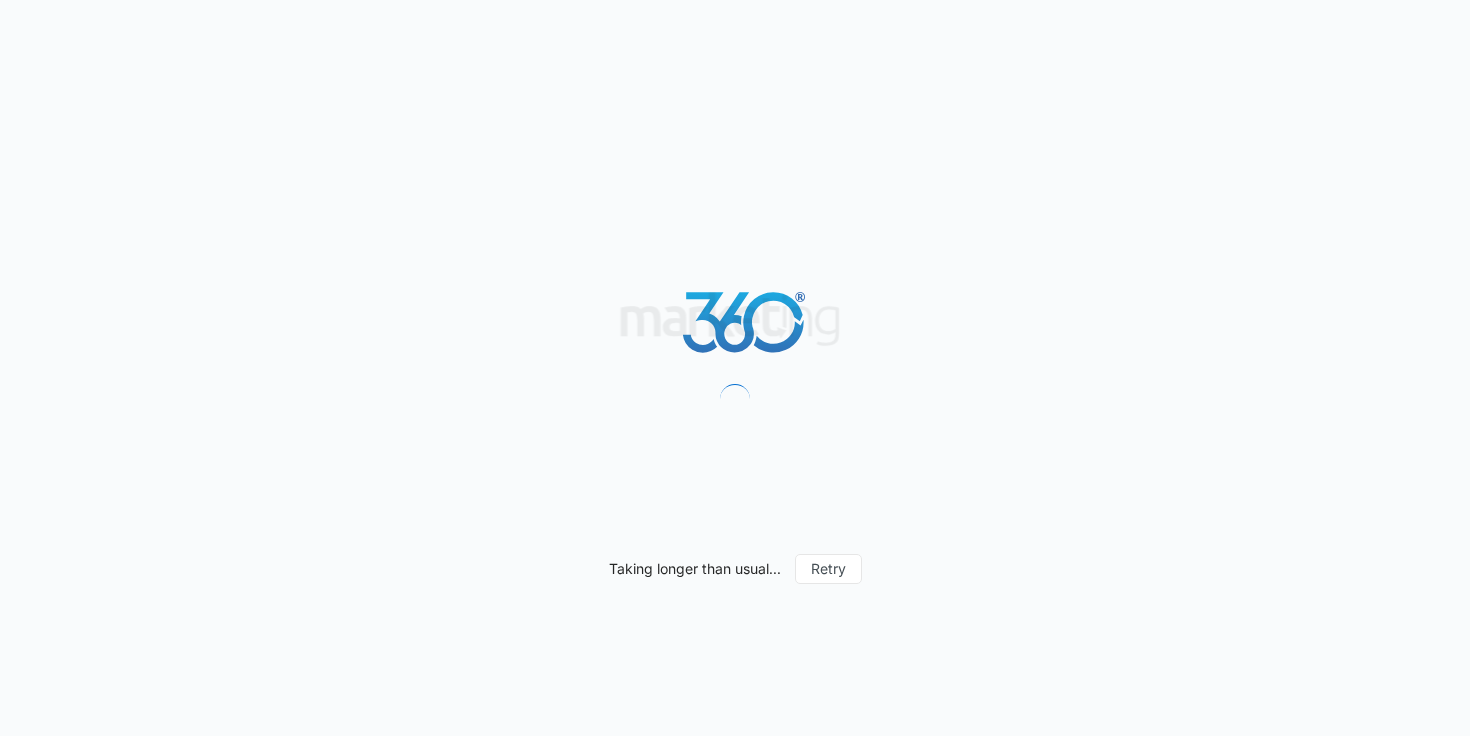 scroll, scrollTop: 0, scrollLeft: 0, axis: both 